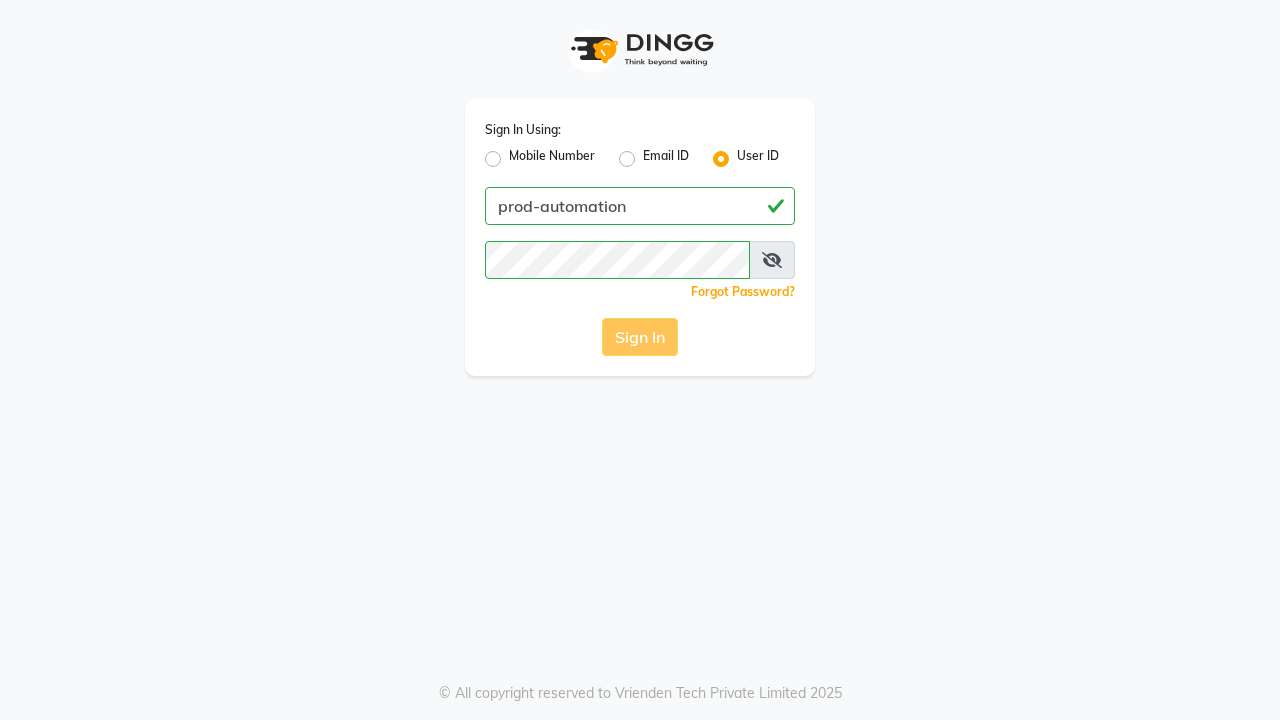scroll, scrollTop: 0, scrollLeft: 0, axis: both 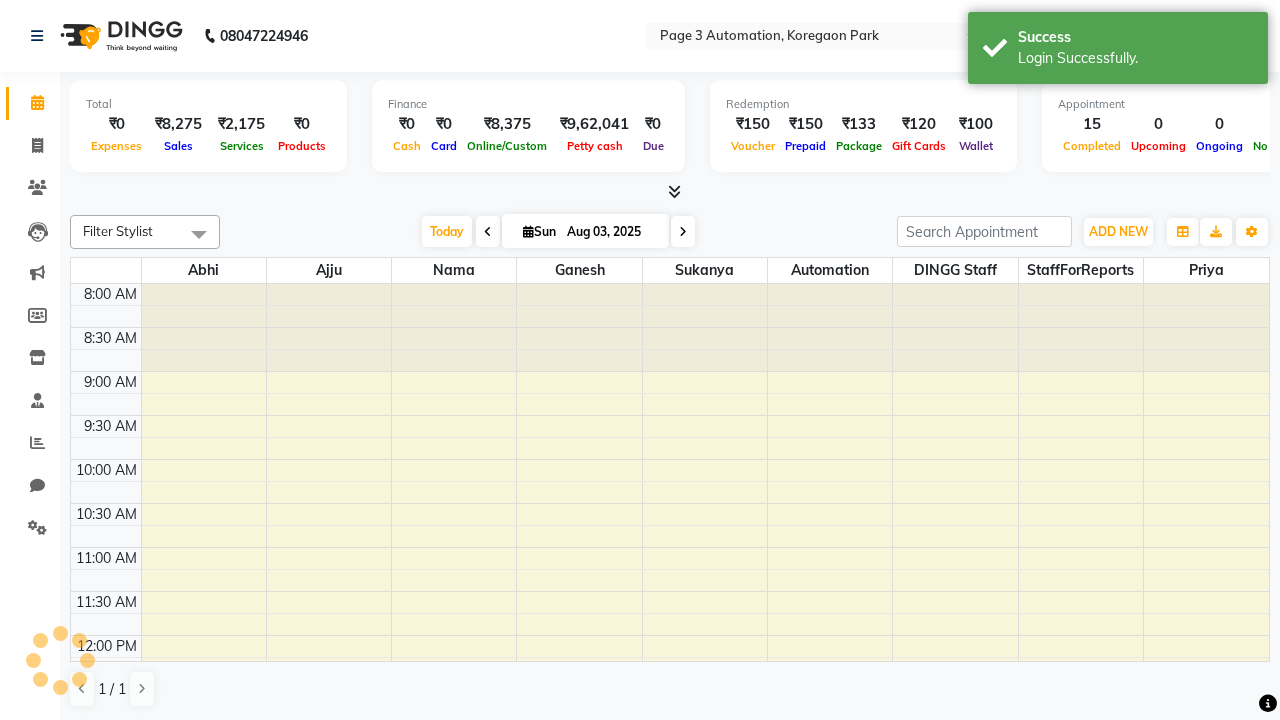 select on "en" 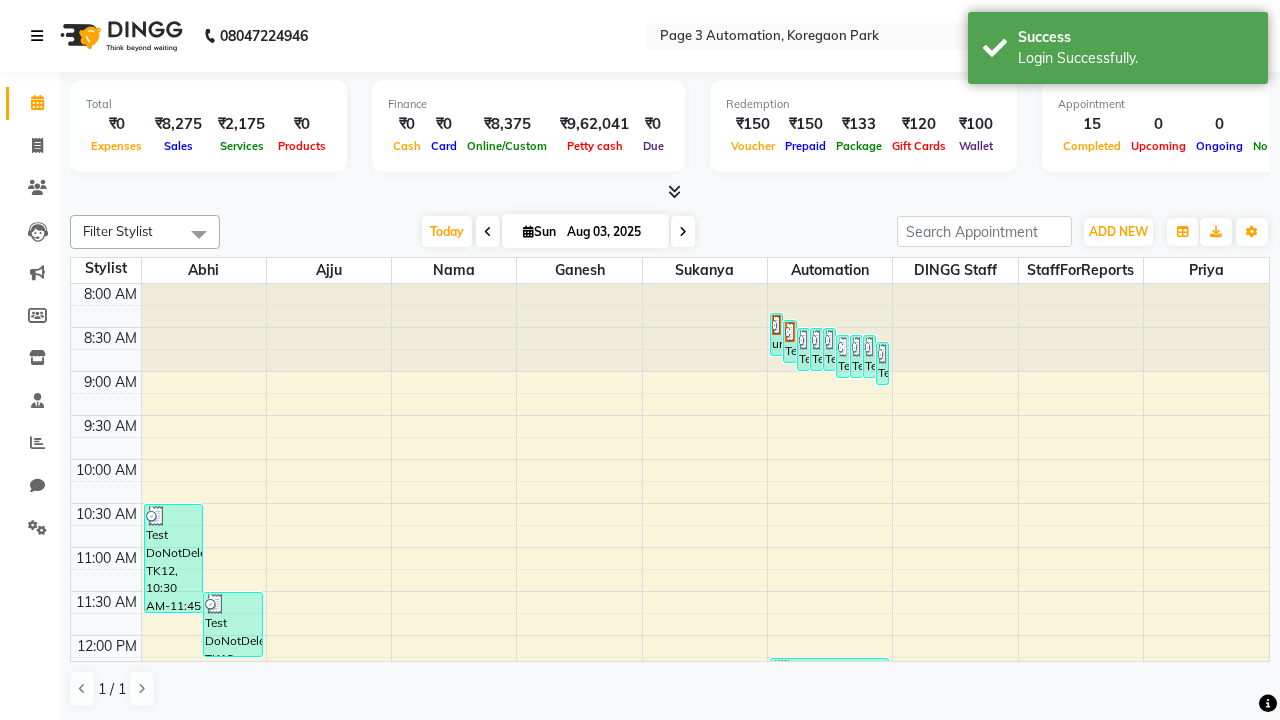 click at bounding box center (37, 36) 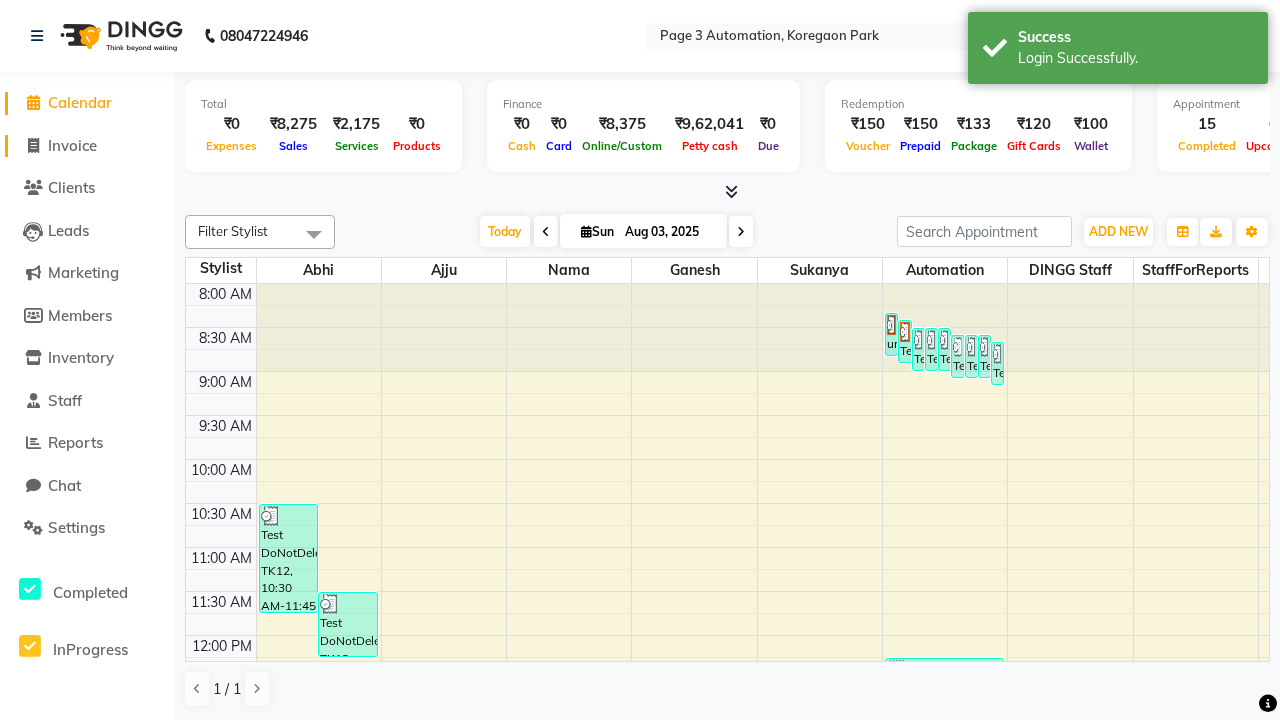 click on "Invoice" 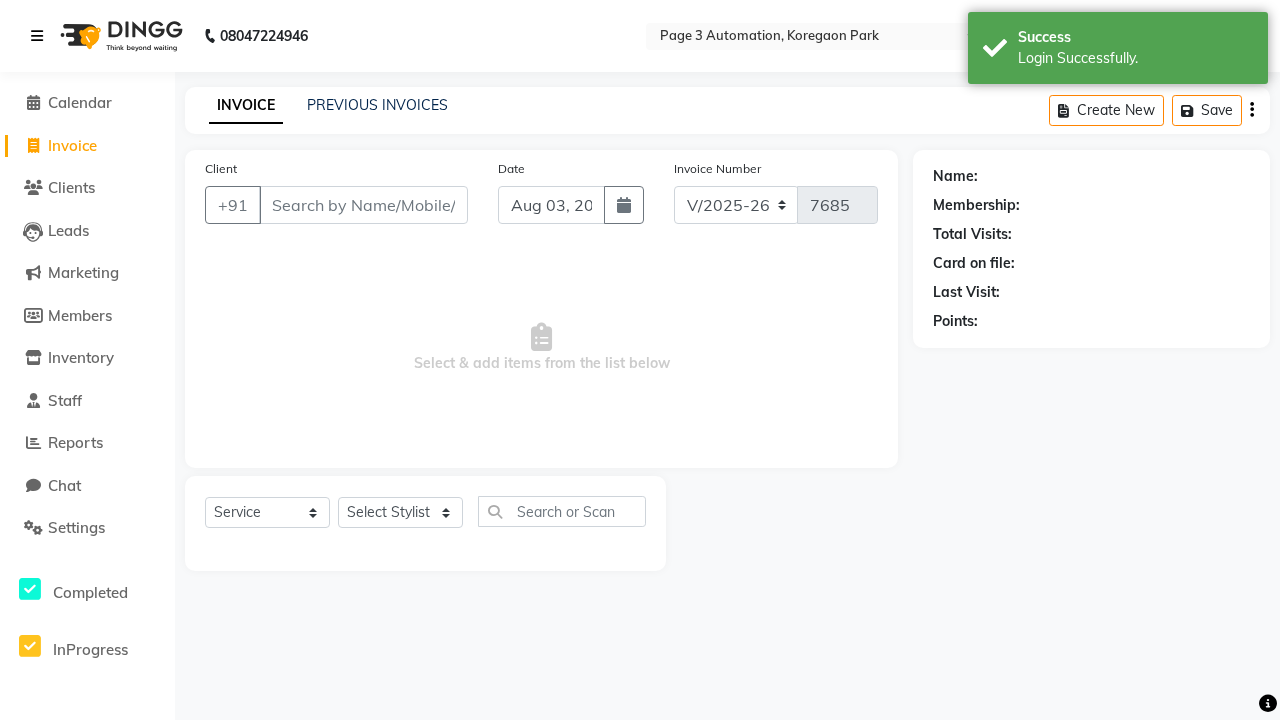click at bounding box center (37, 36) 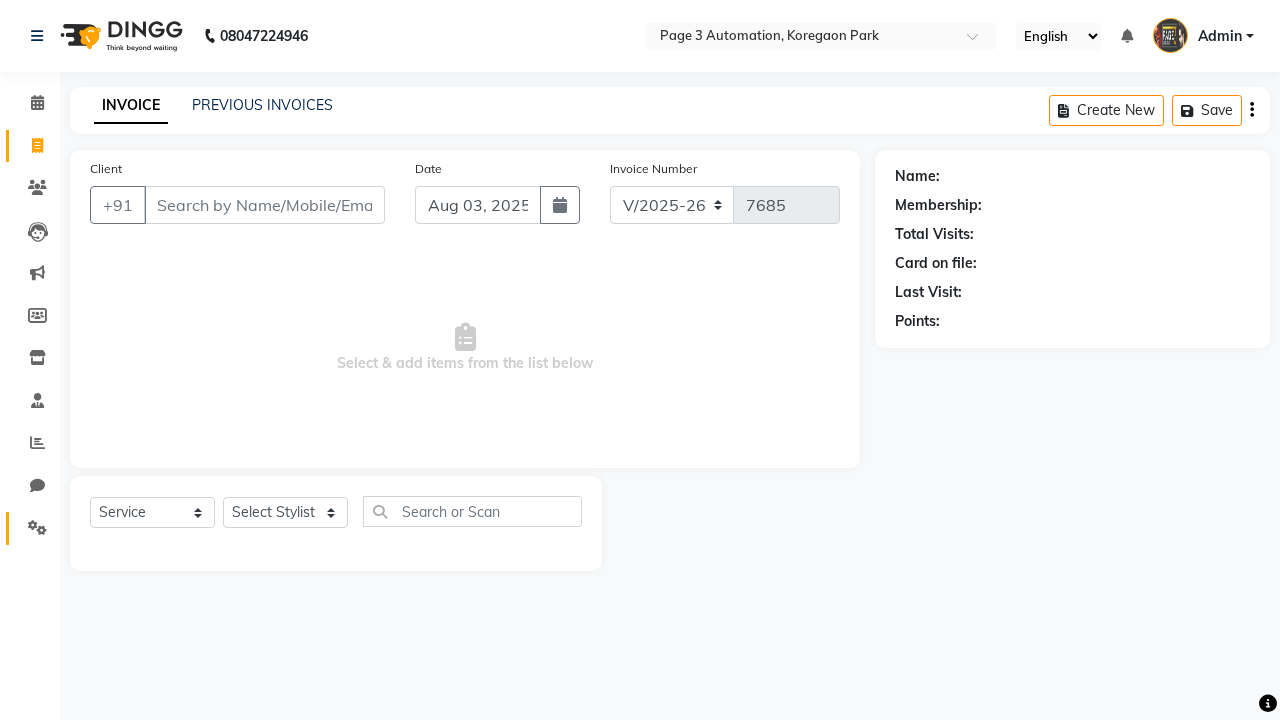 click 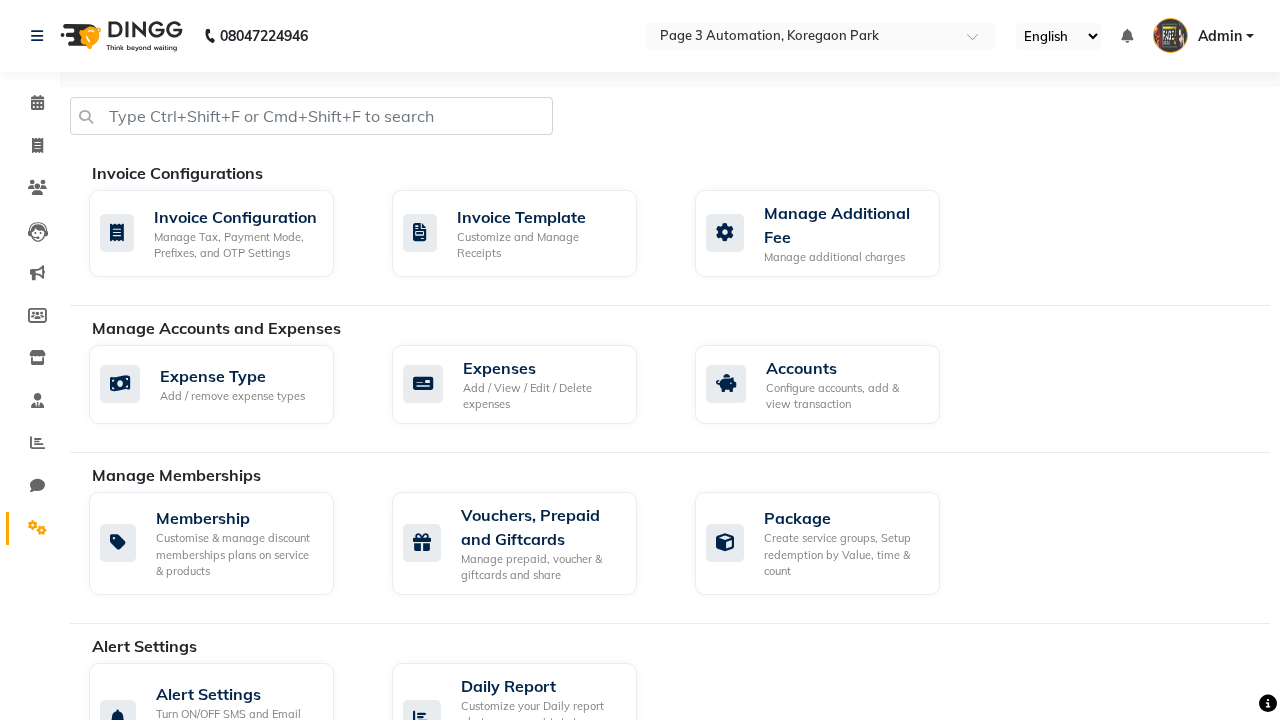 click on "Manage reset opening cash, change password." 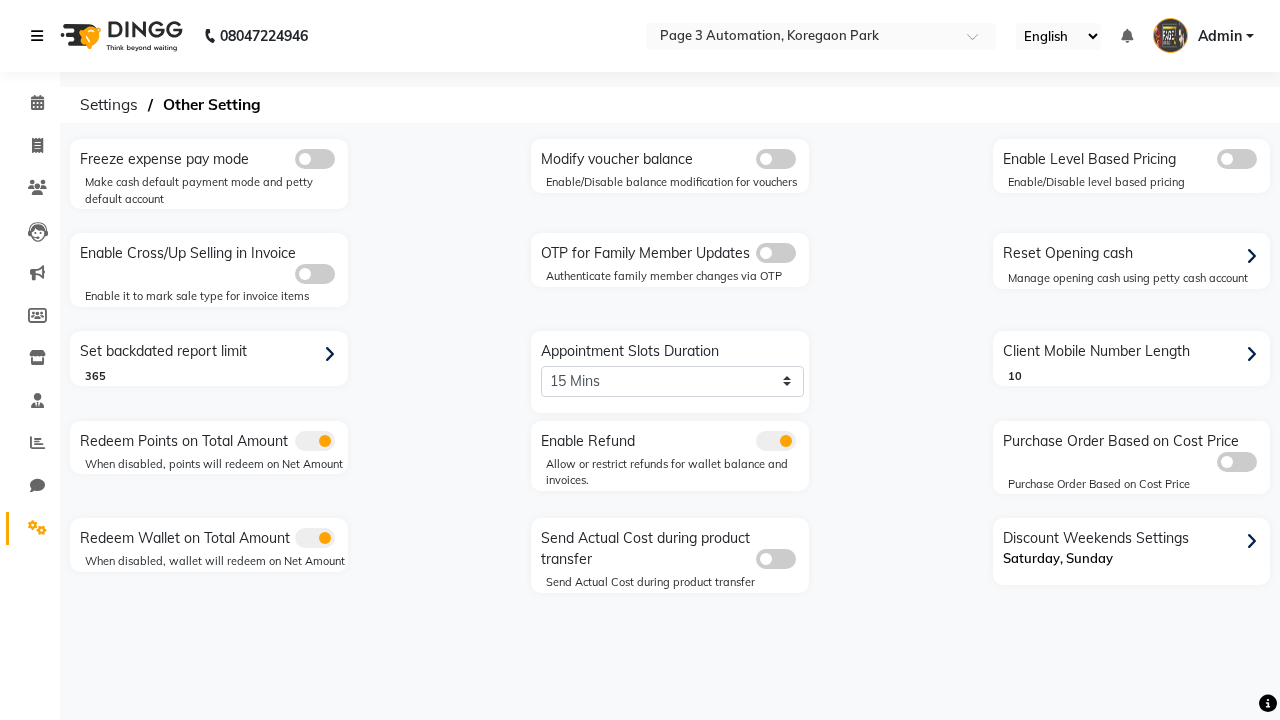 click at bounding box center (37, 36) 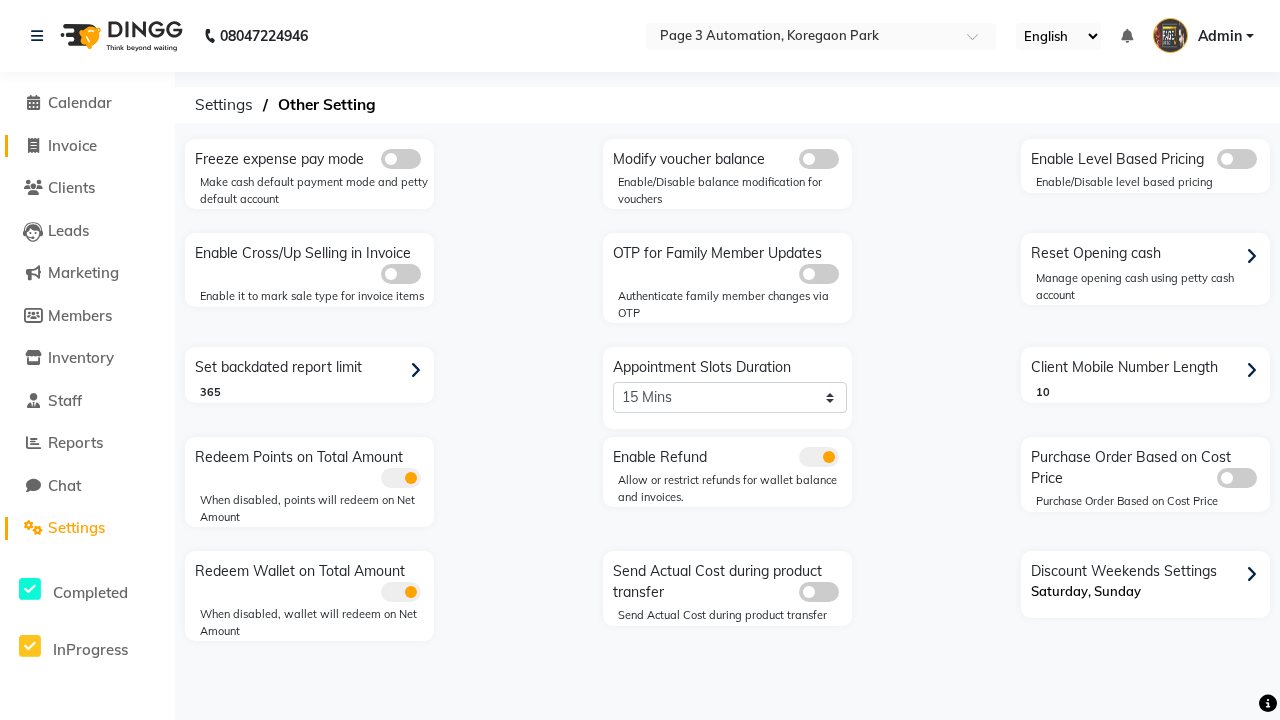 click on "Invoice" 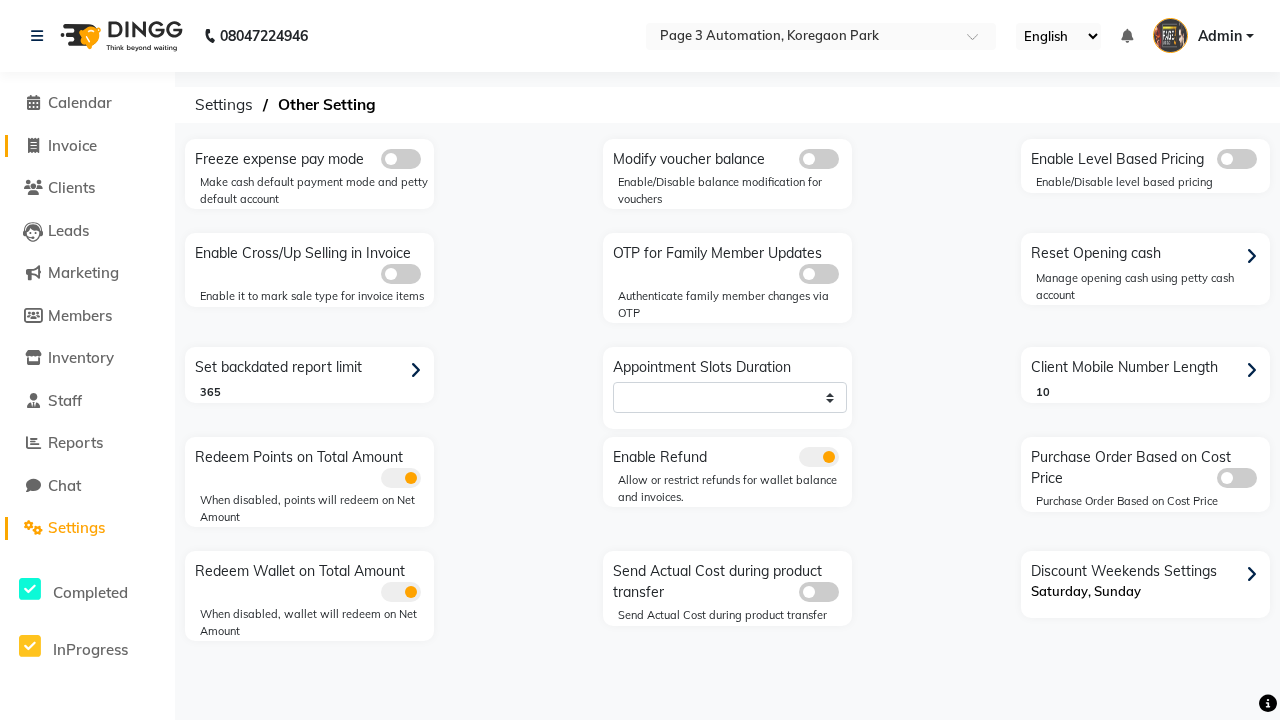 select on "2774" 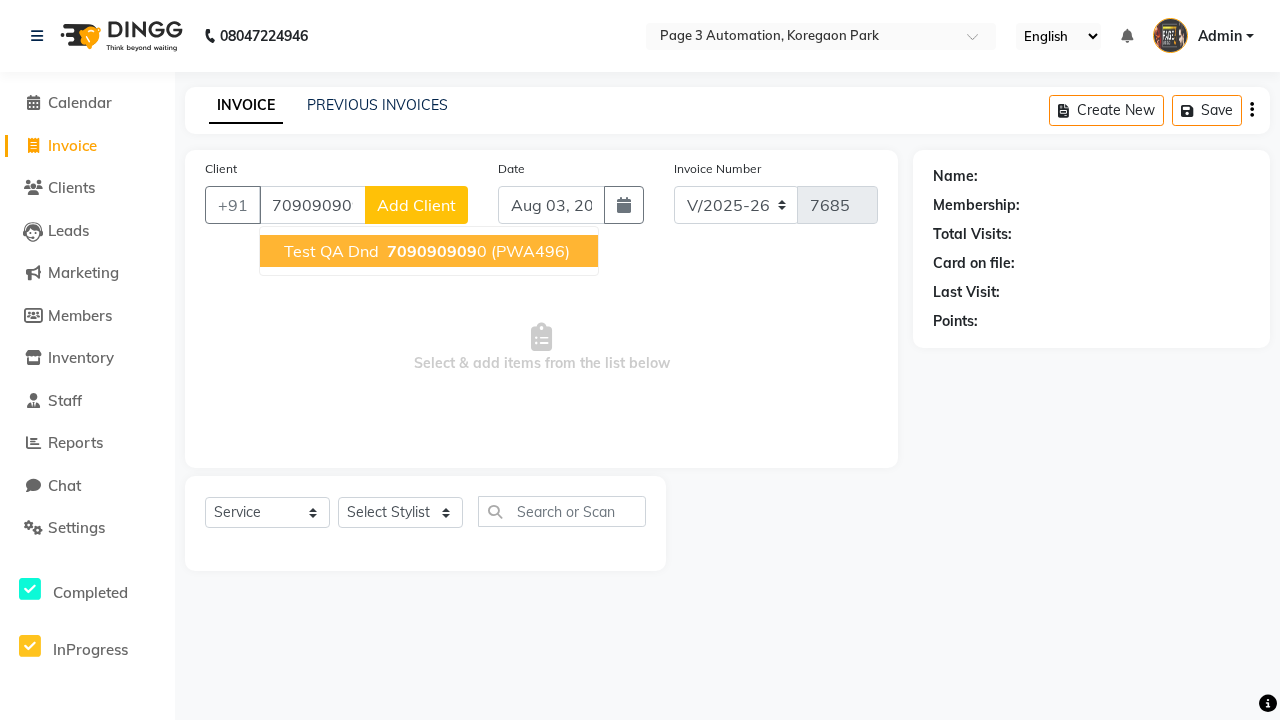 click on "709090909" at bounding box center [432, 251] 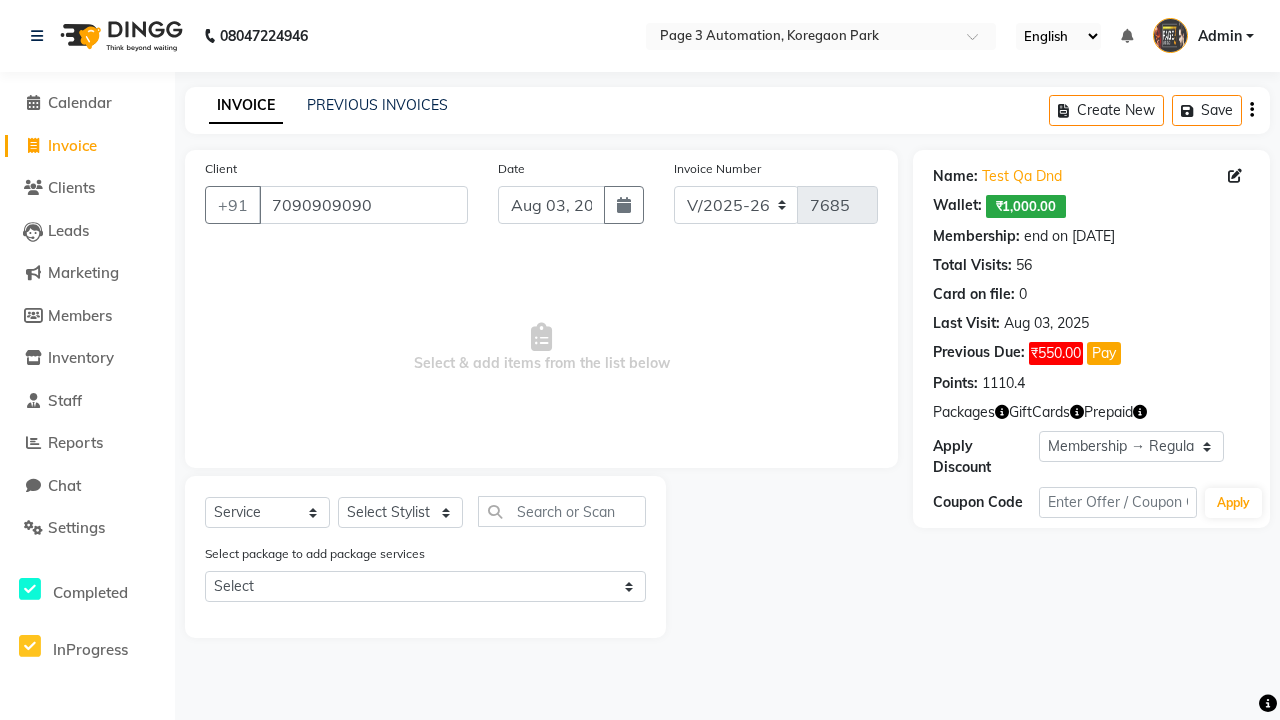select on "0:" 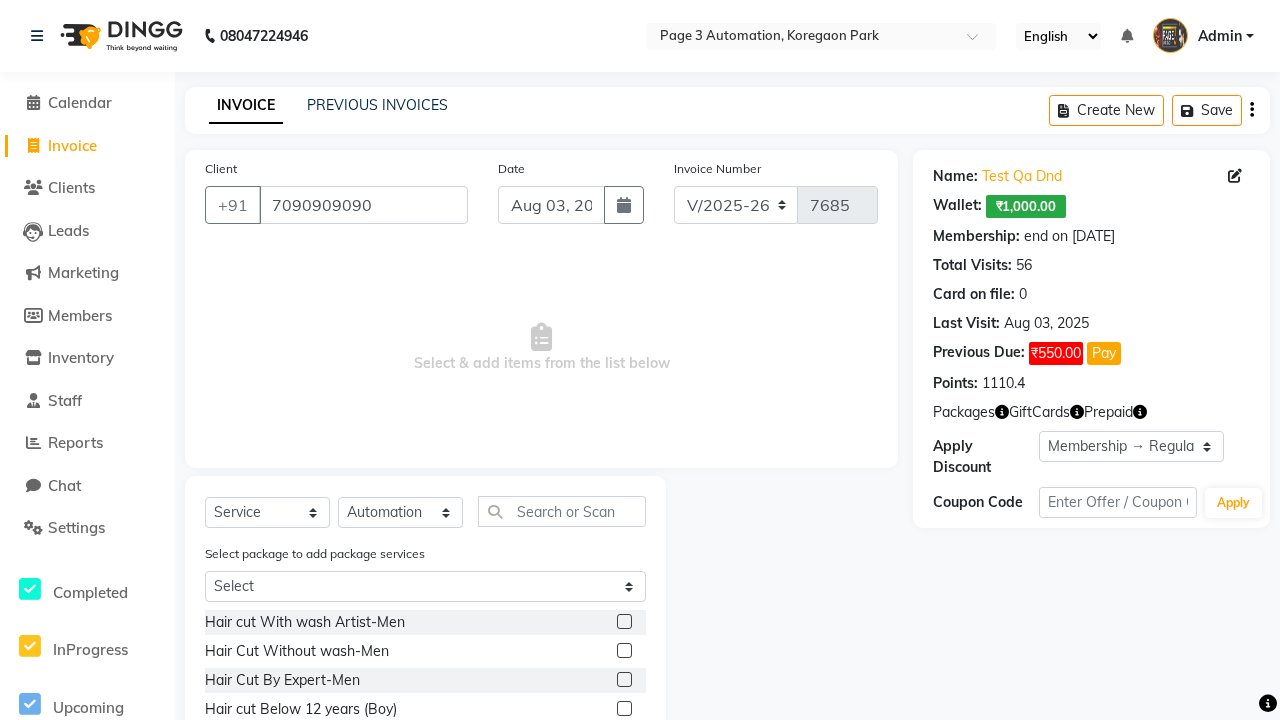 click 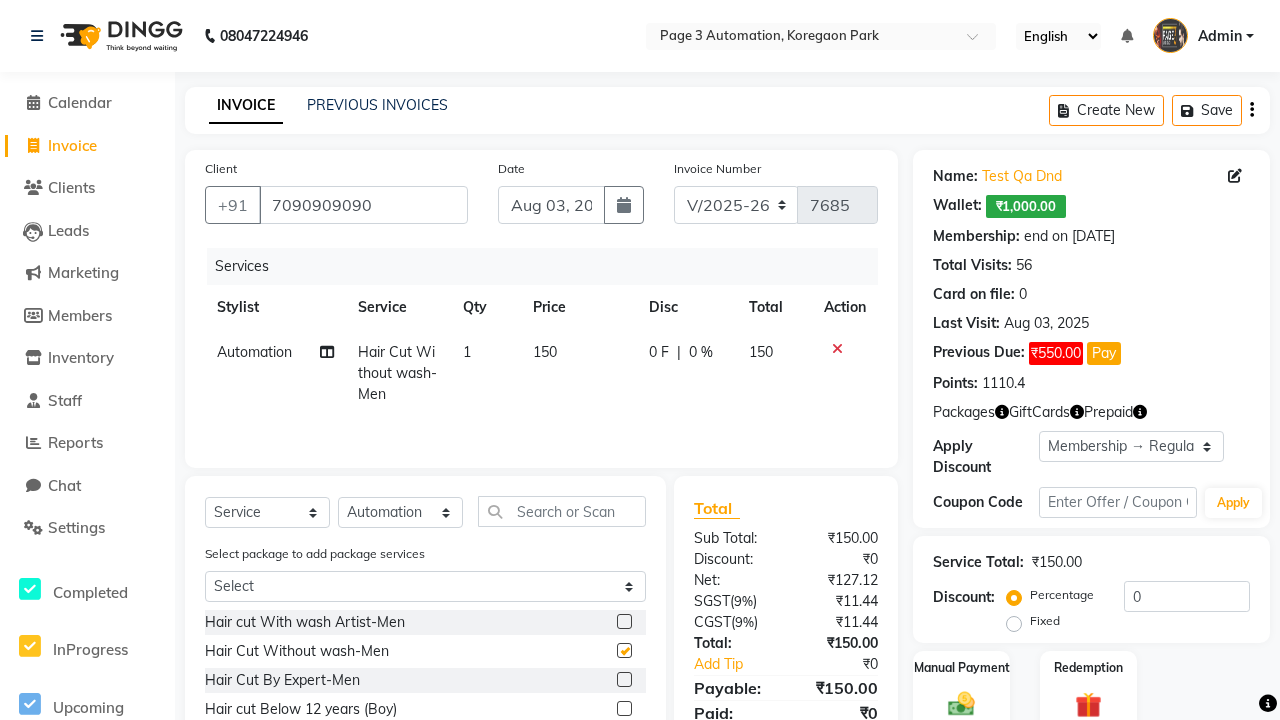checkbox on "false" 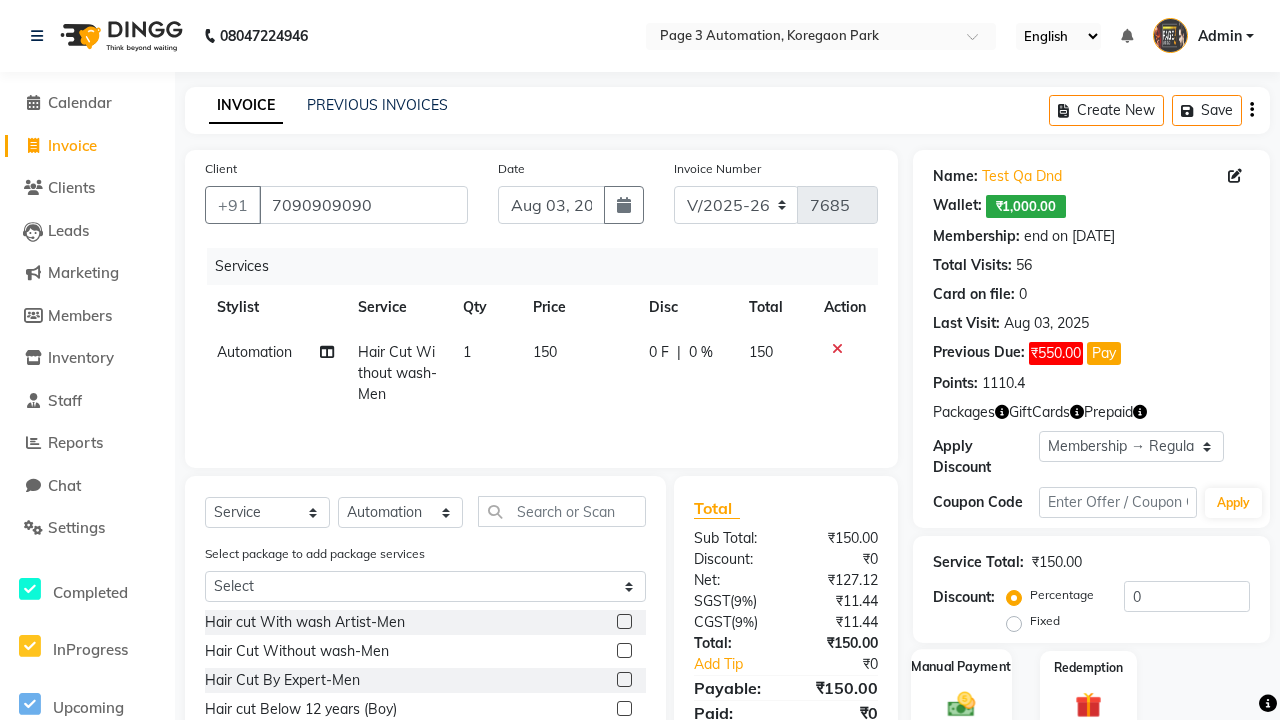 click 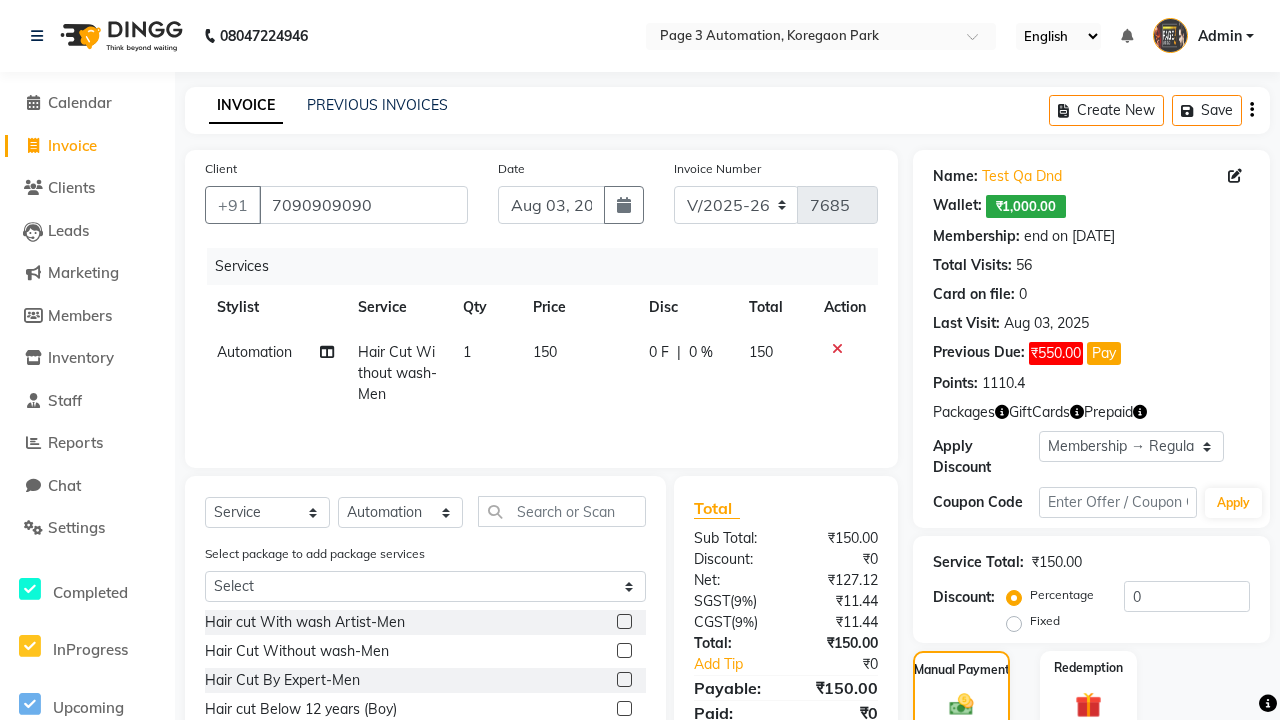 click on "ONLINE" 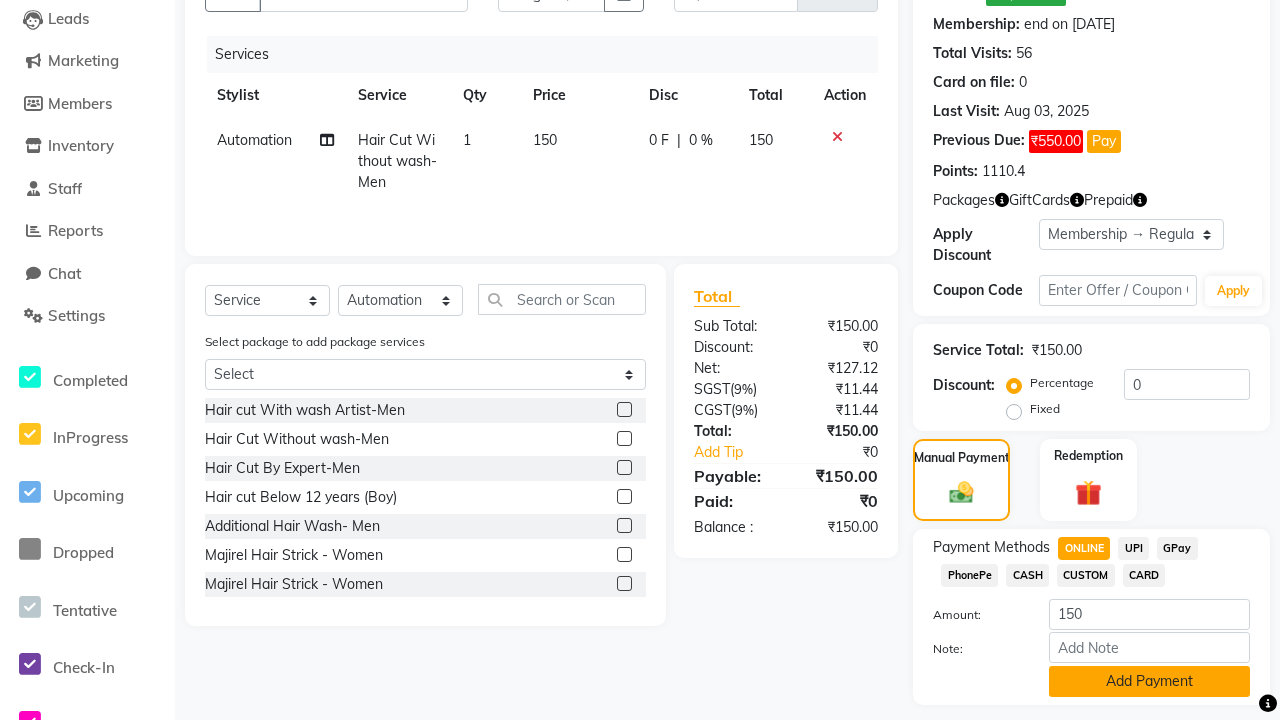 click on "Add Payment" 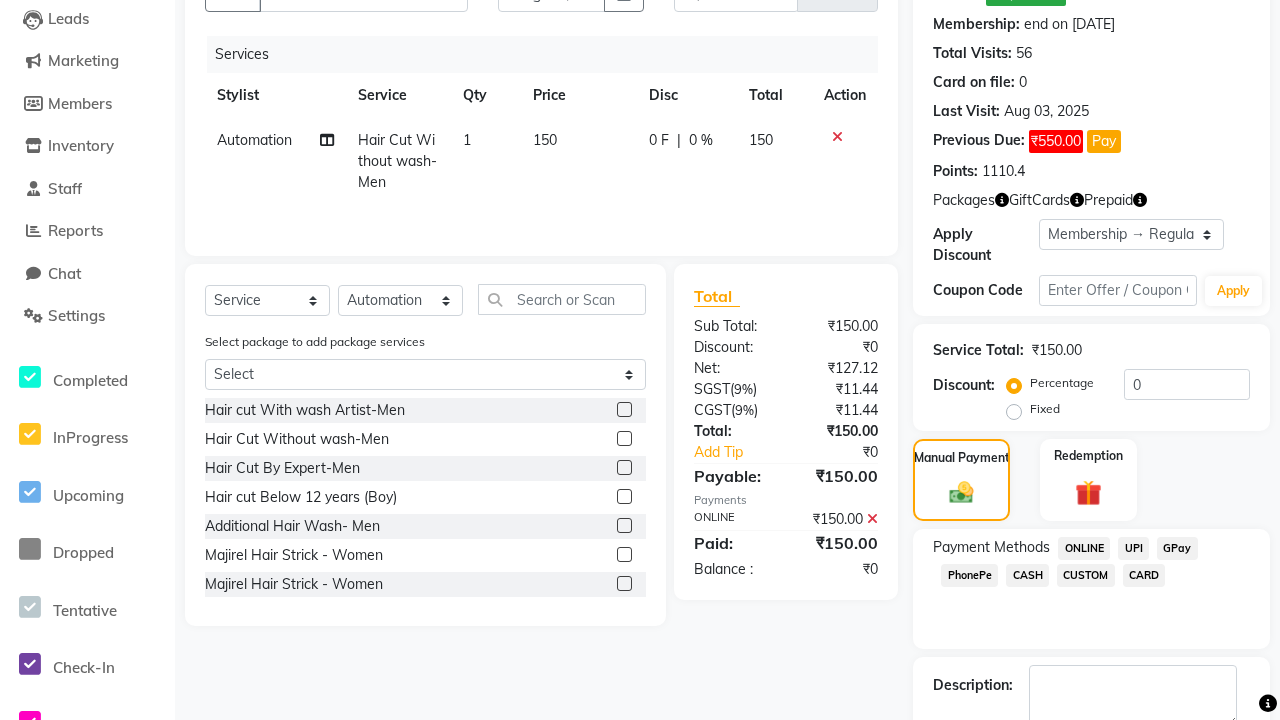 scroll, scrollTop: 325, scrollLeft: 0, axis: vertical 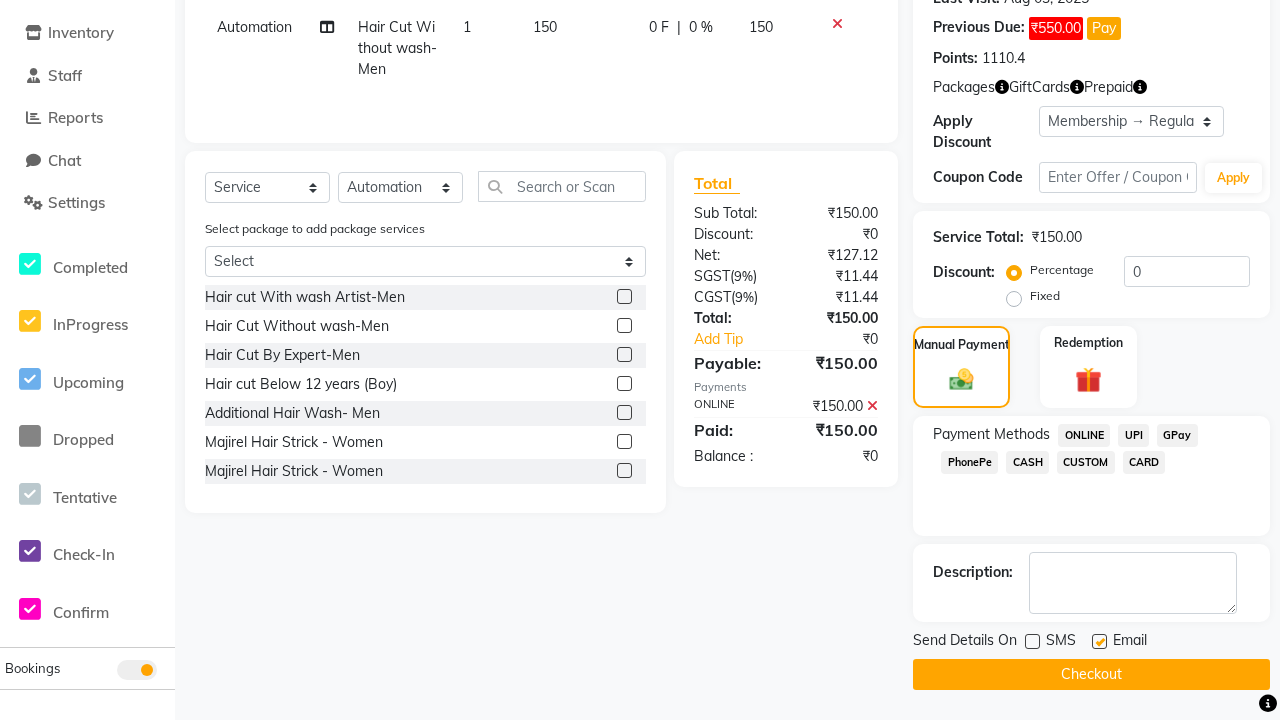 click 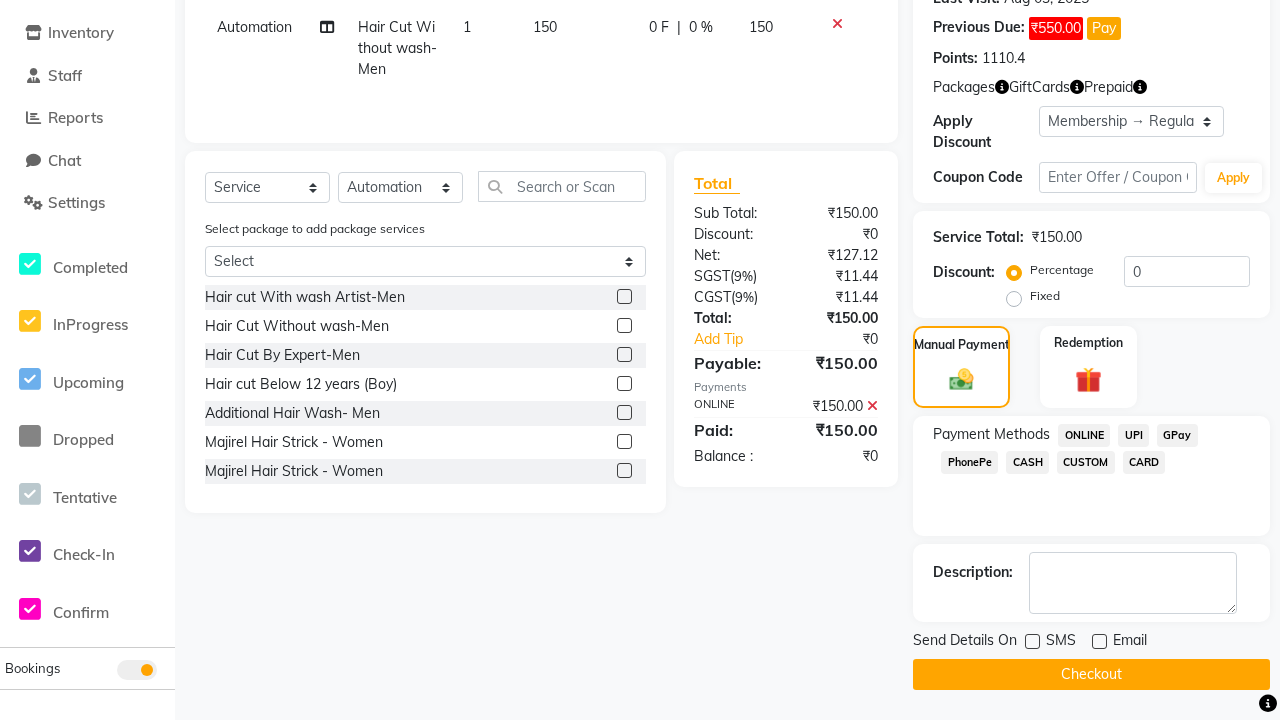 click on "Checkout" 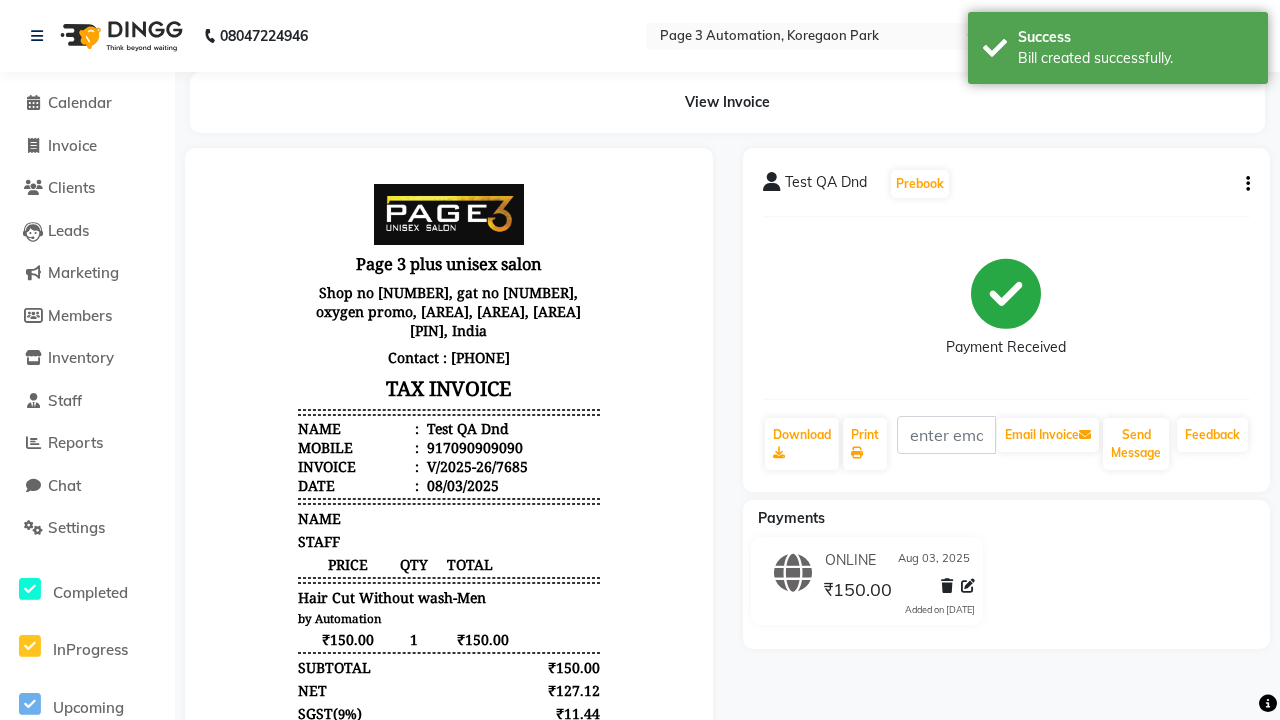 scroll, scrollTop: 0, scrollLeft: 0, axis: both 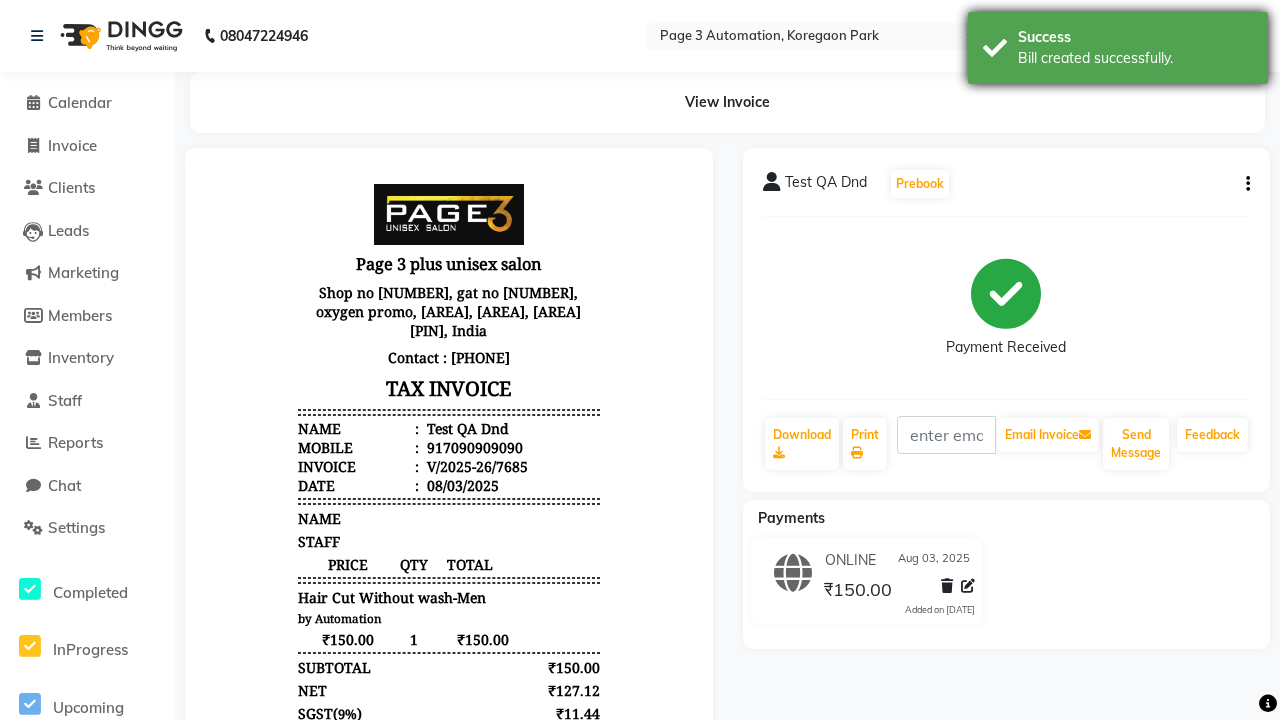 click on "Bill created successfully." at bounding box center (1135, 58) 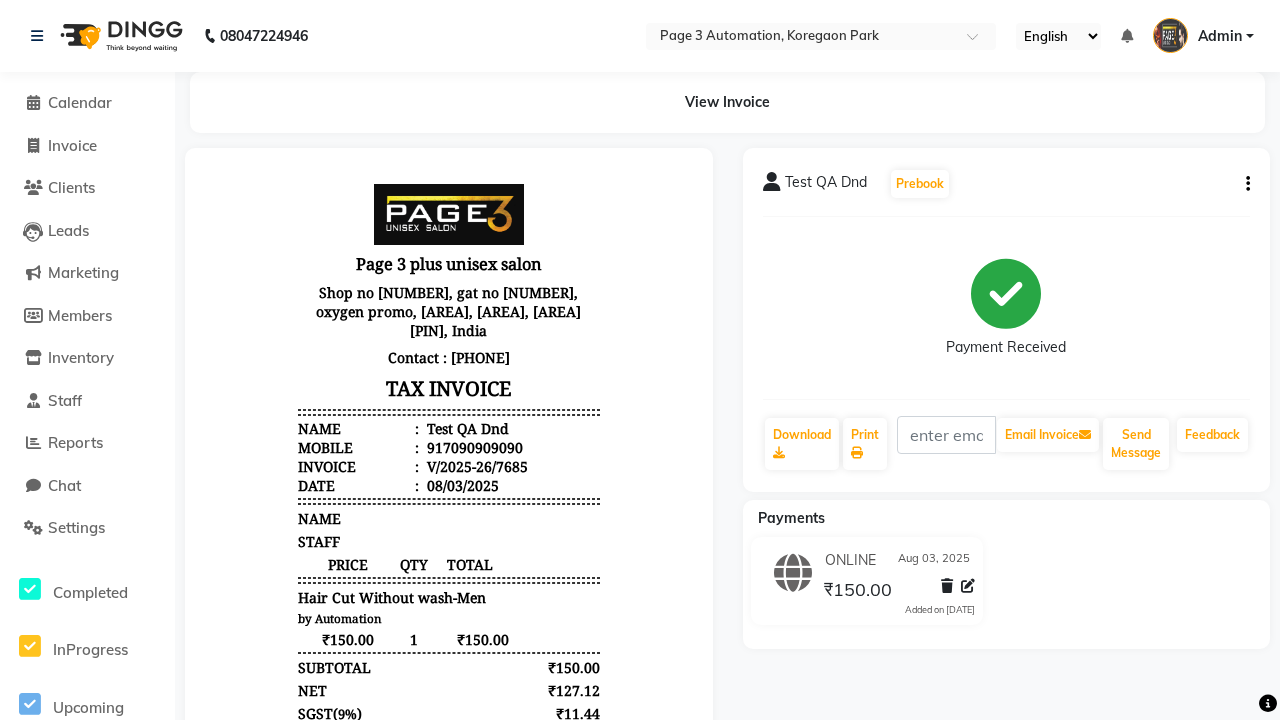 click 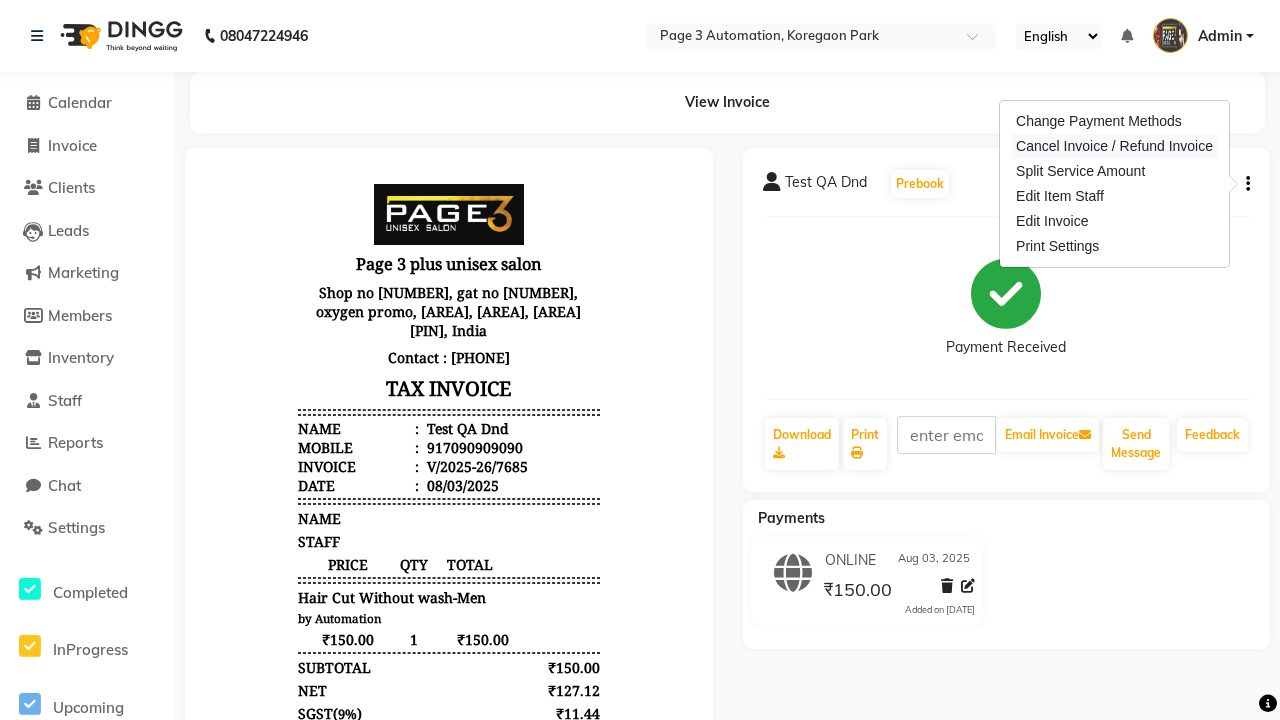 click on "Cancel Invoice / Refund Invoice" at bounding box center [1114, 146] 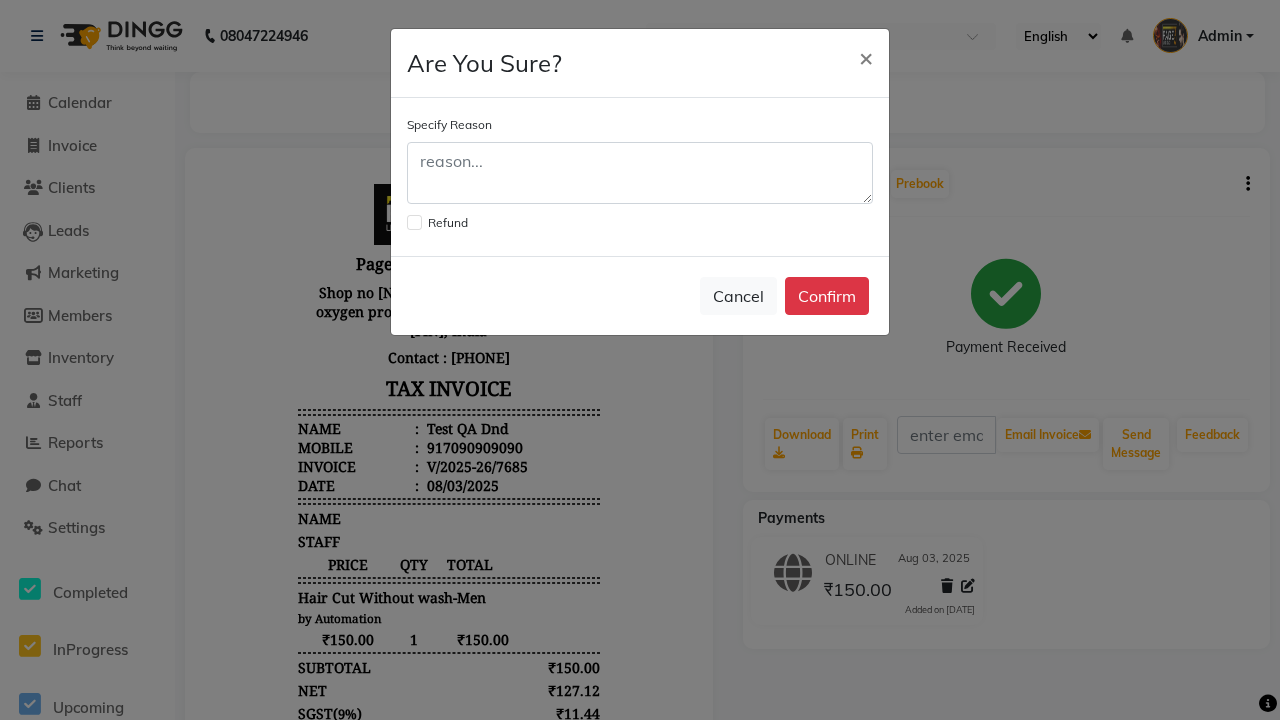 click 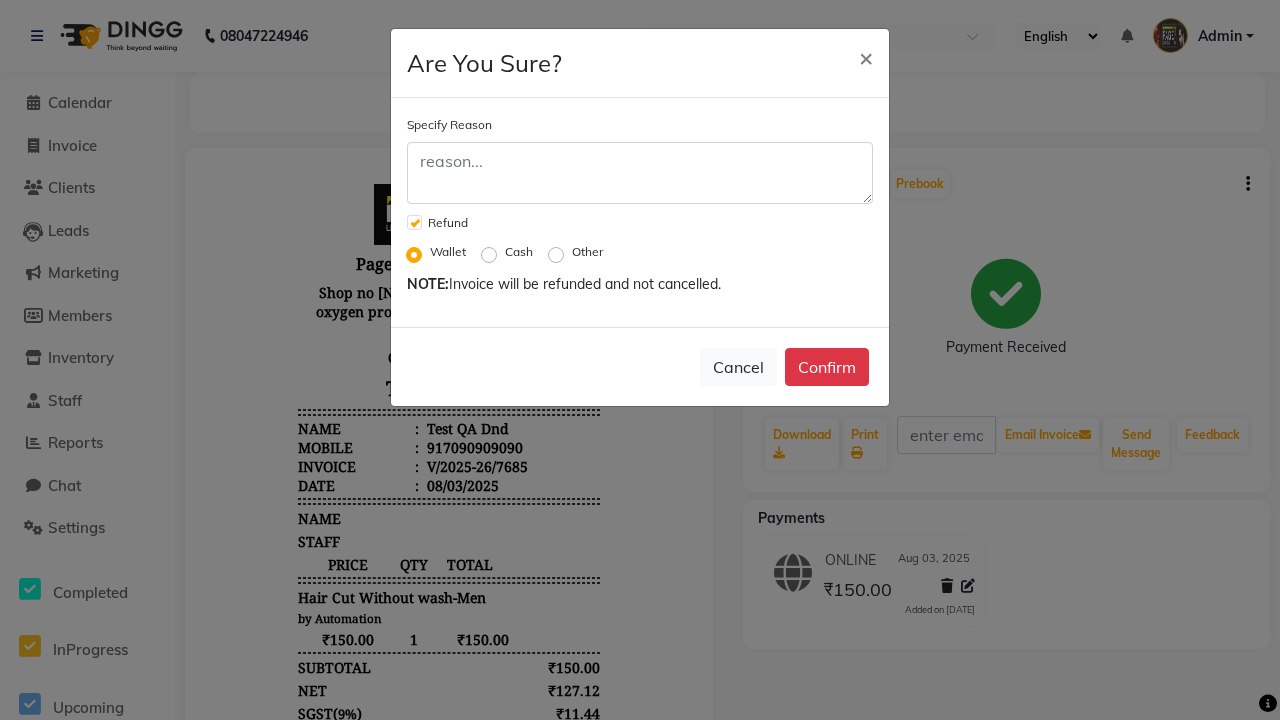 click on "Cash" 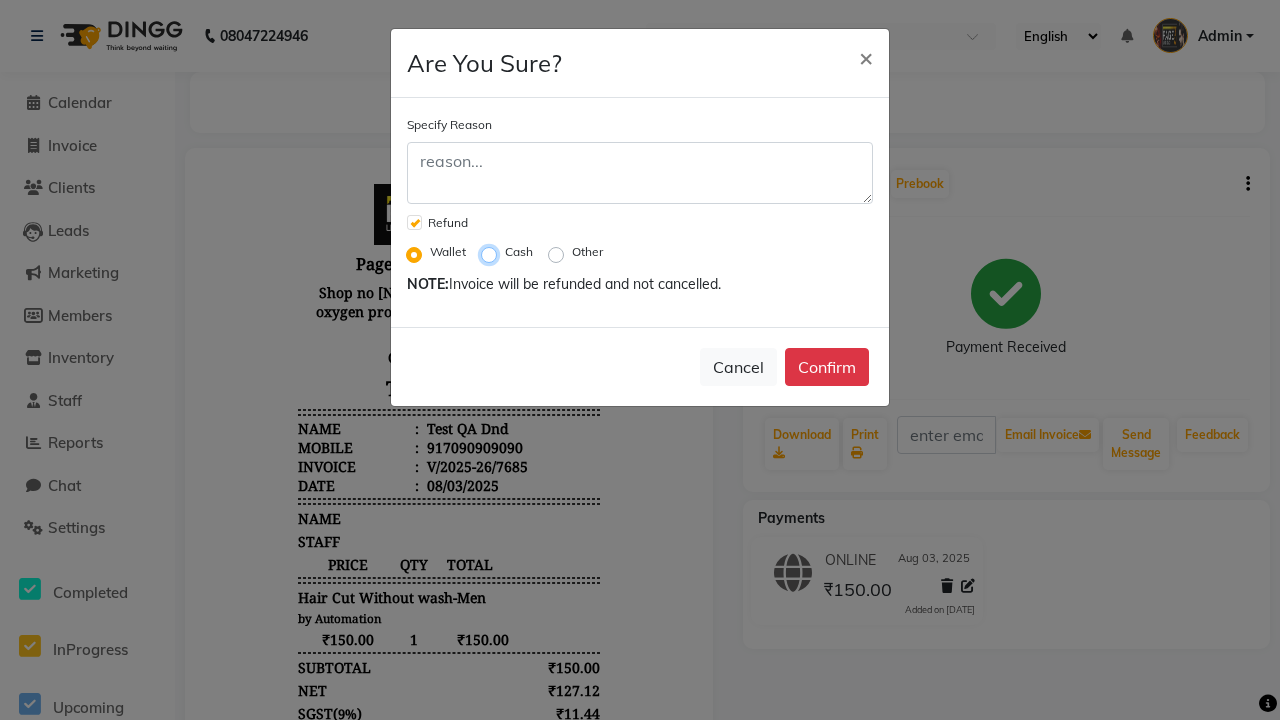 click on "Cash" at bounding box center [493, 252] 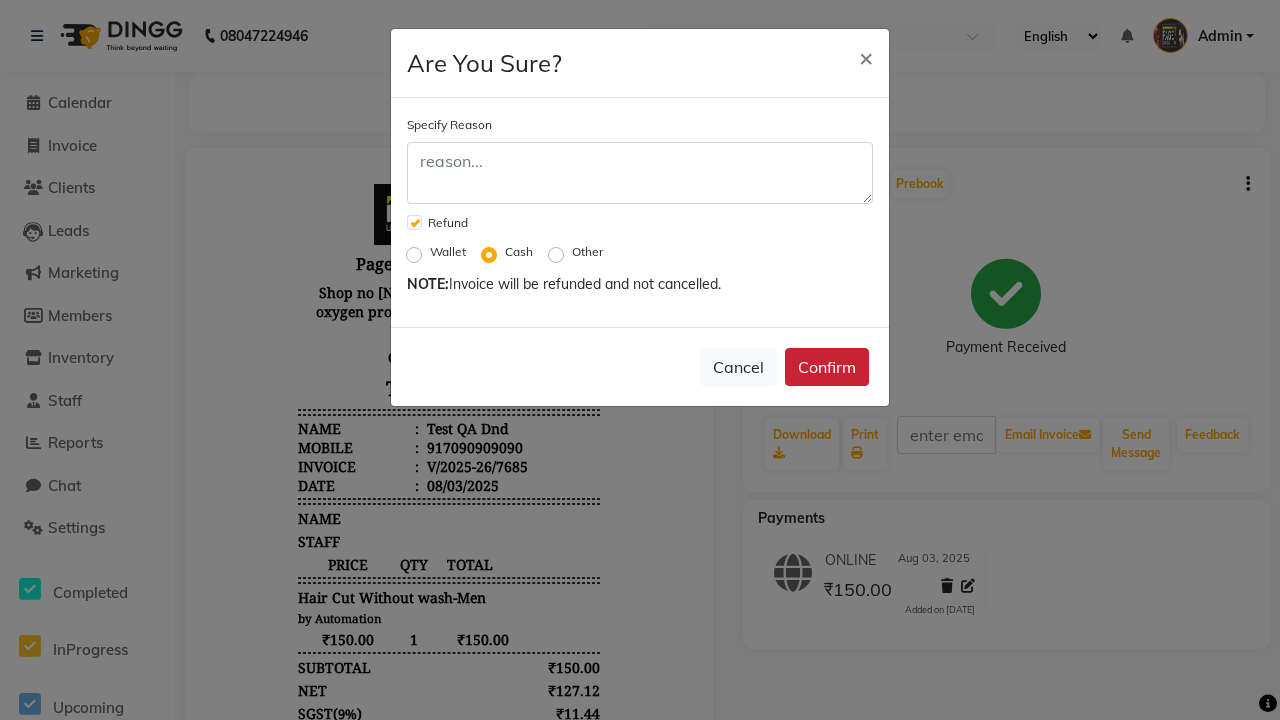 click on "Confirm" 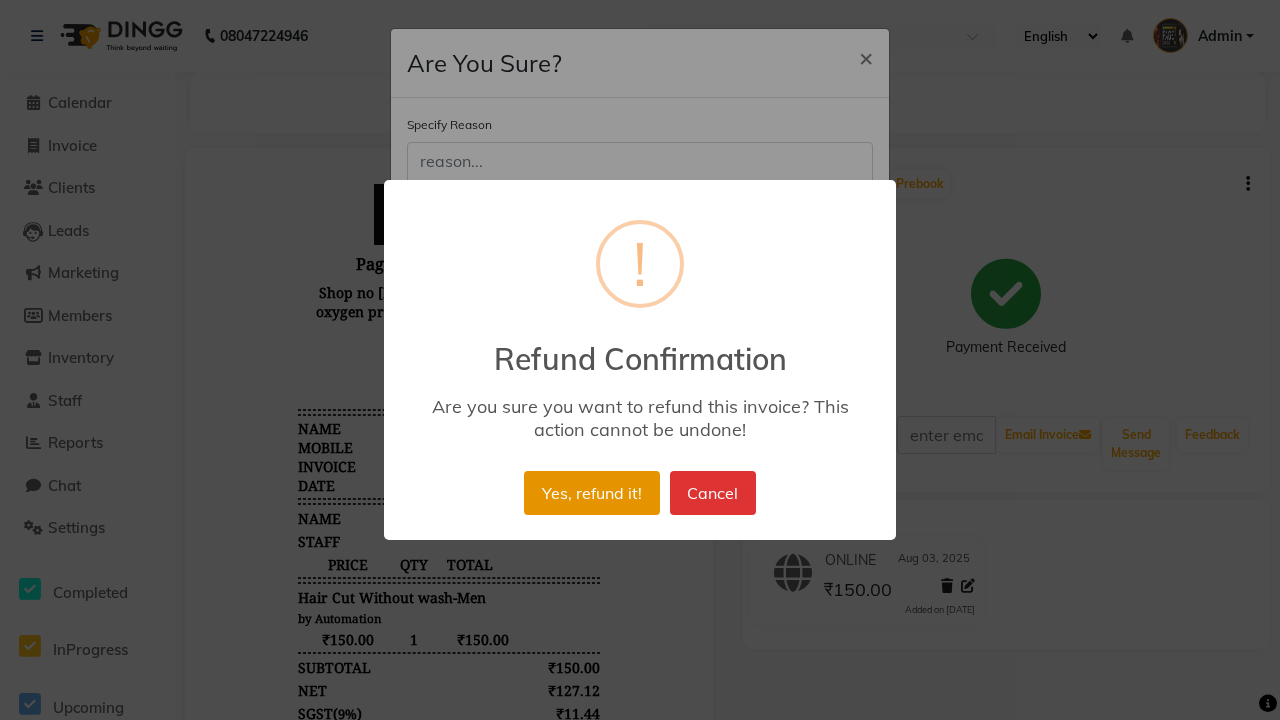 click on "Yes, refund it!" at bounding box center [591, 493] 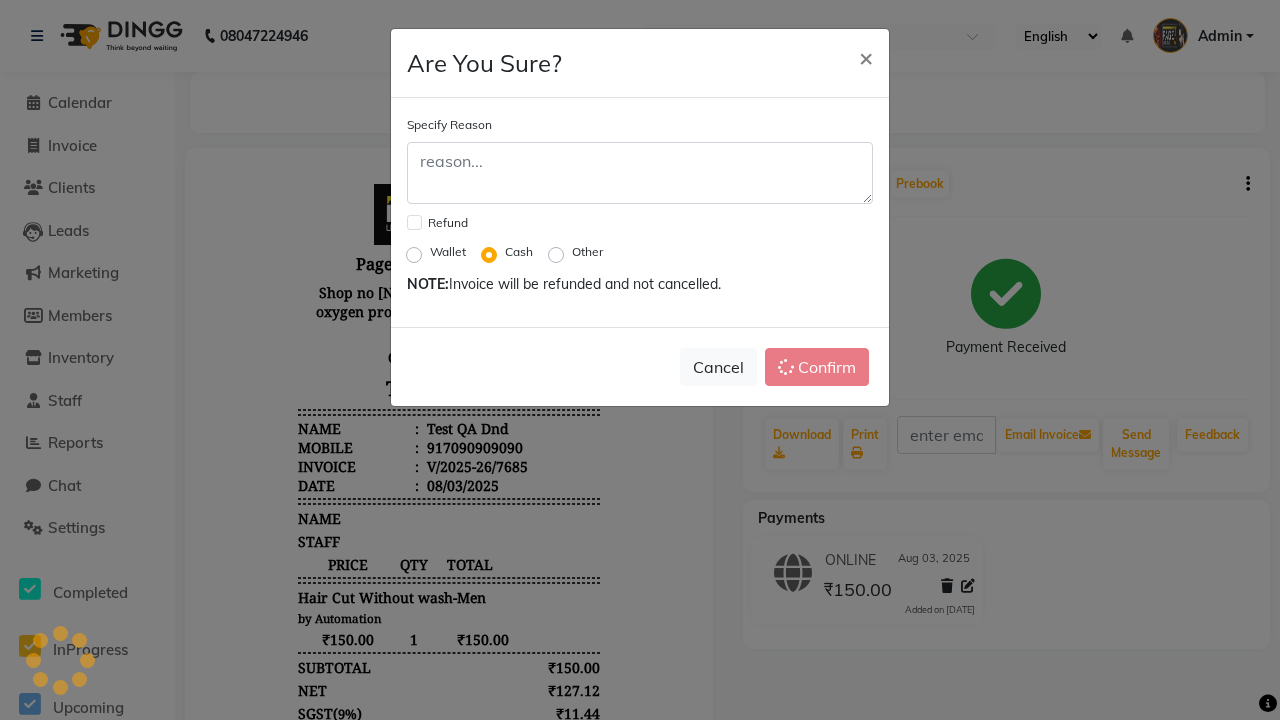 checkbox on "false" 